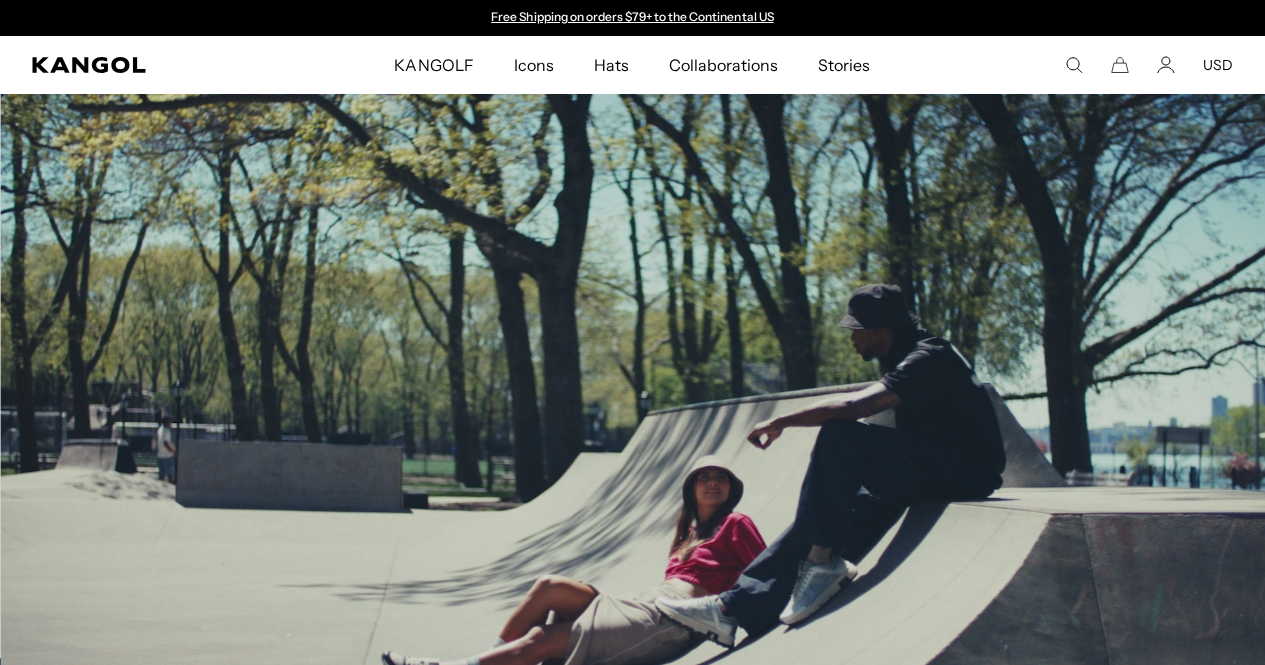 scroll, scrollTop: 1338, scrollLeft: 0, axis: vertical 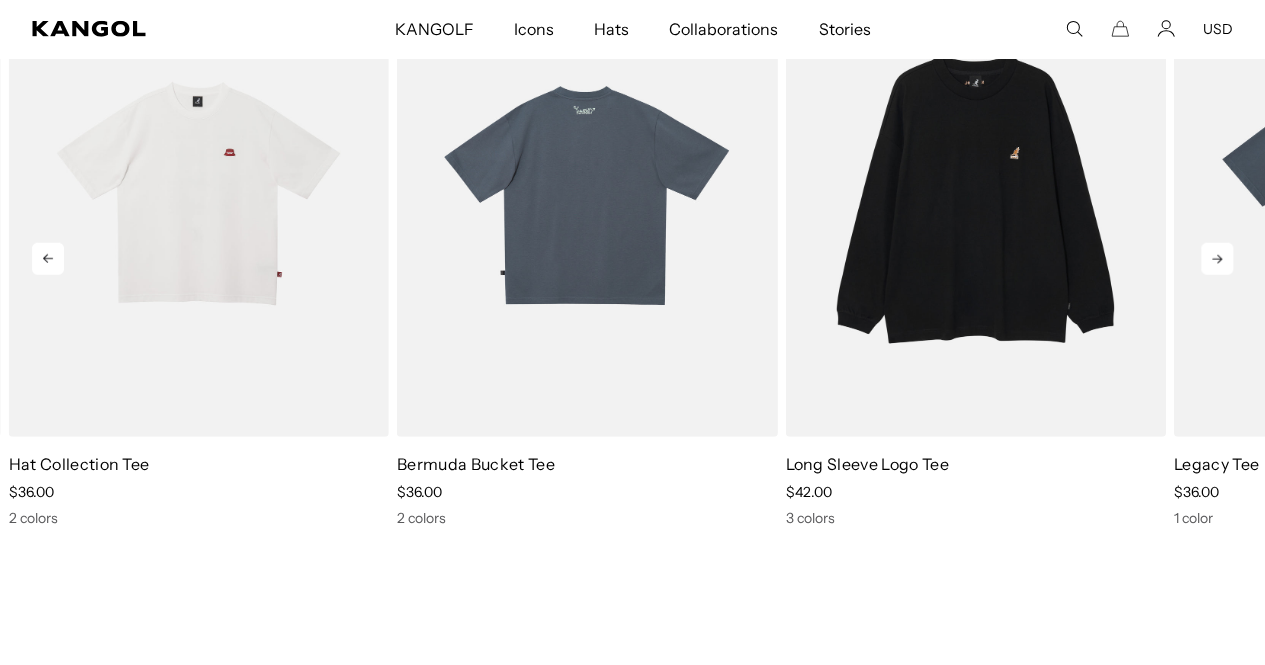 click at bounding box center [587, 197] 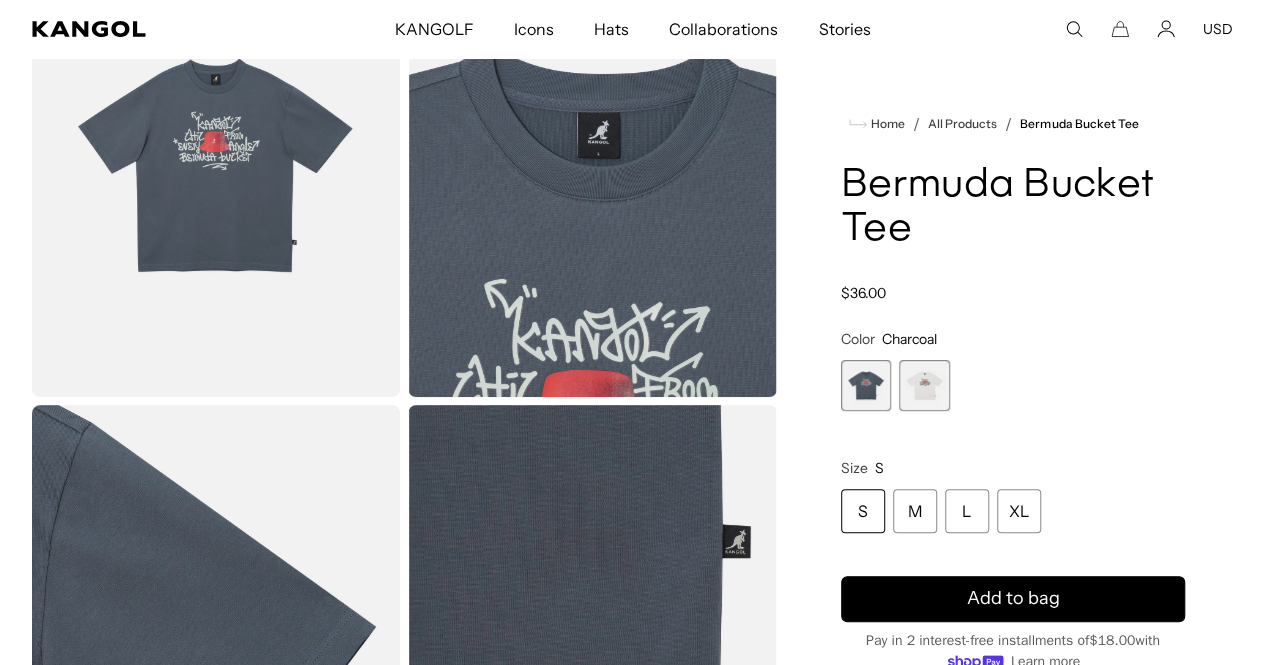 scroll, scrollTop: 200, scrollLeft: 0, axis: vertical 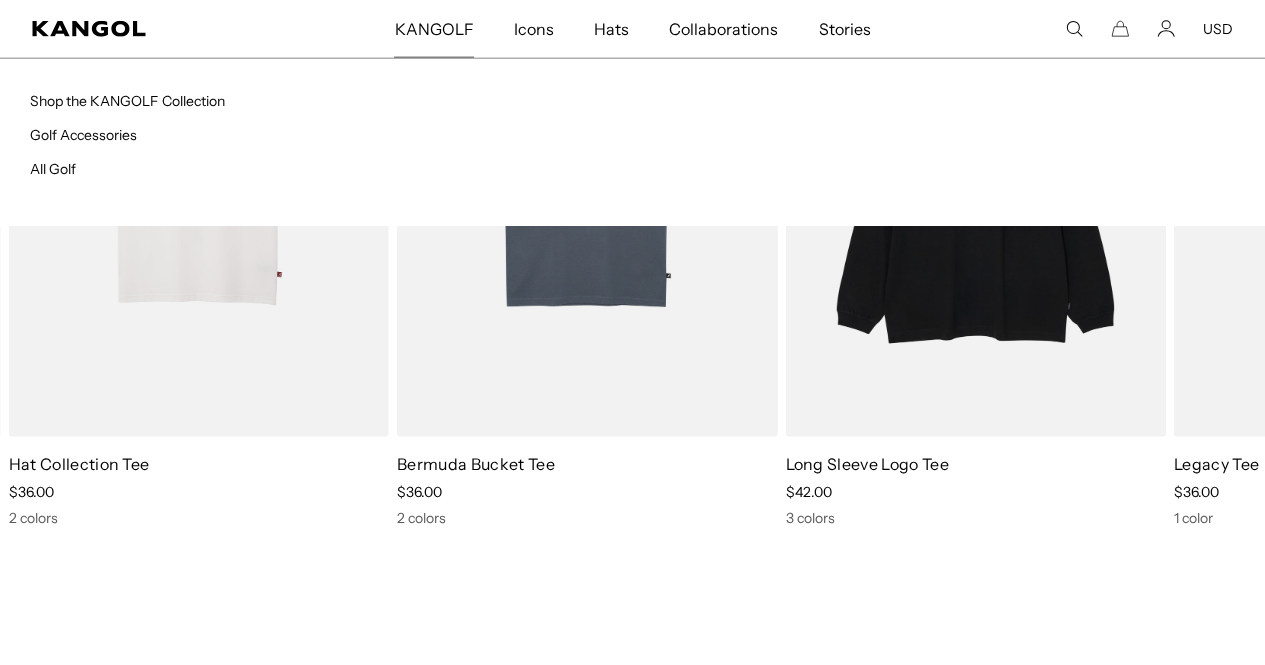 click on "KANGOLF" at bounding box center (433, 29) 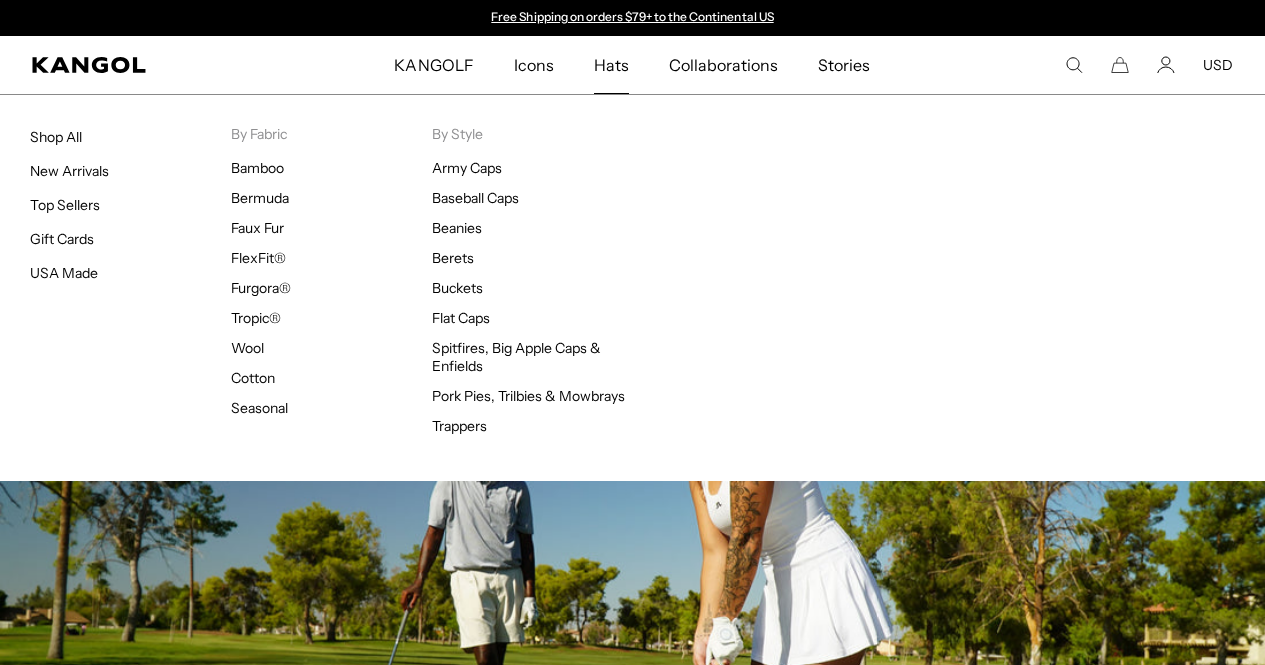 scroll, scrollTop: 0, scrollLeft: 0, axis: both 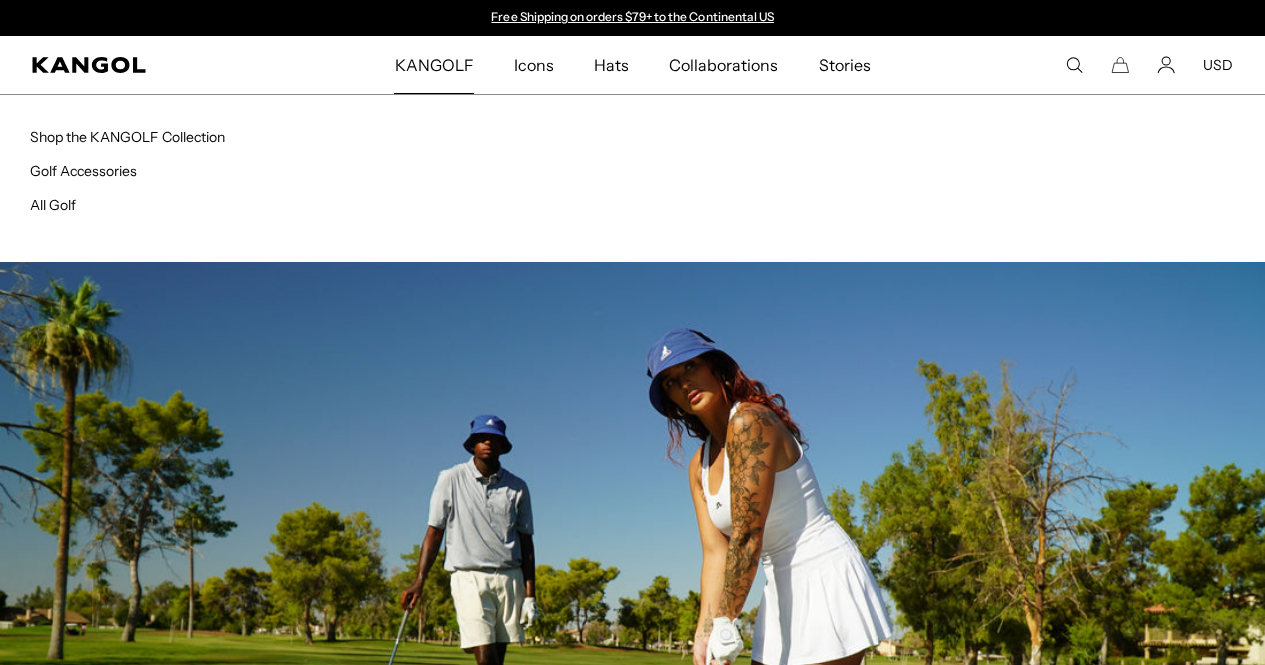 click on "KANGOLF" at bounding box center (433, 65) 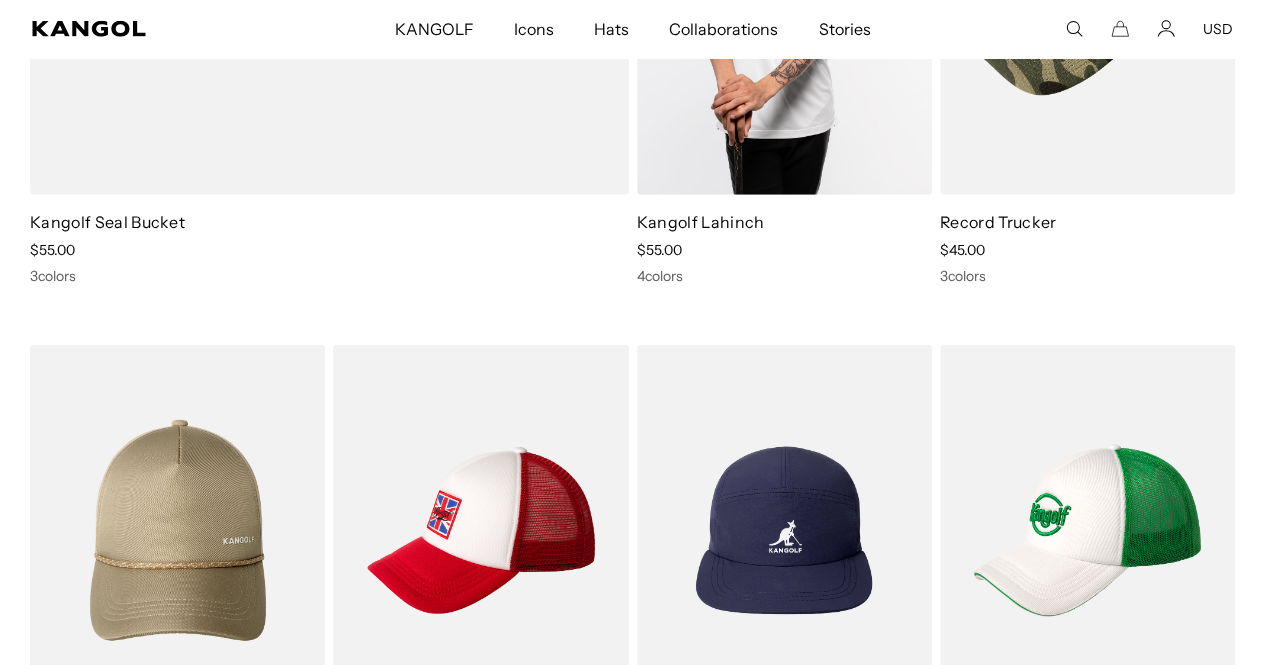 scroll, scrollTop: 2922, scrollLeft: 0, axis: vertical 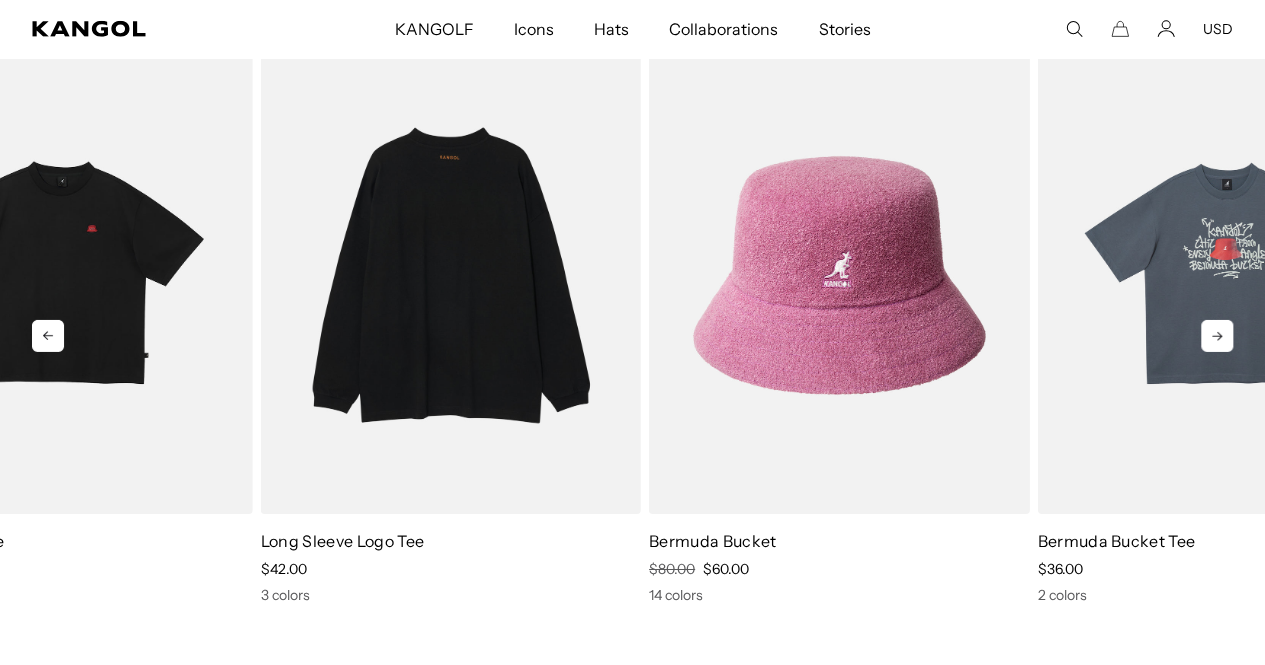 drag, startPoint x: 1183, startPoint y: 421, endPoint x: 270, endPoint y: 419, distance: 913.0022 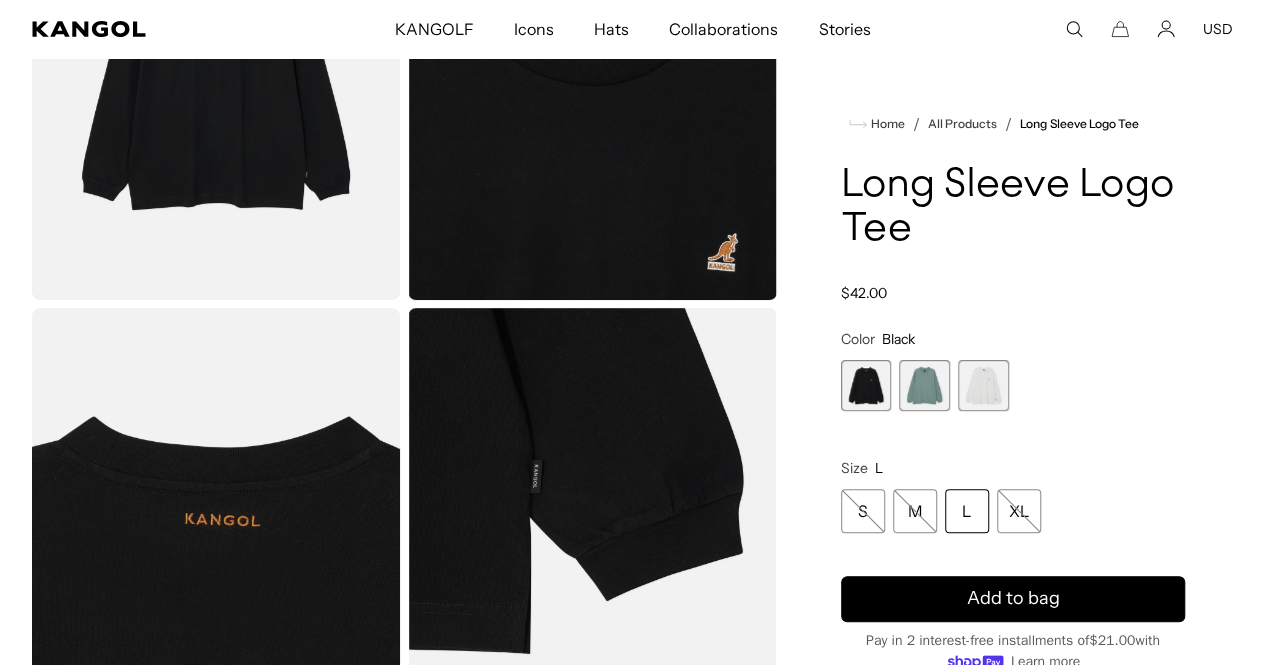 scroll, scrollTop: 100, scrollLeft: 0, axis: vertical 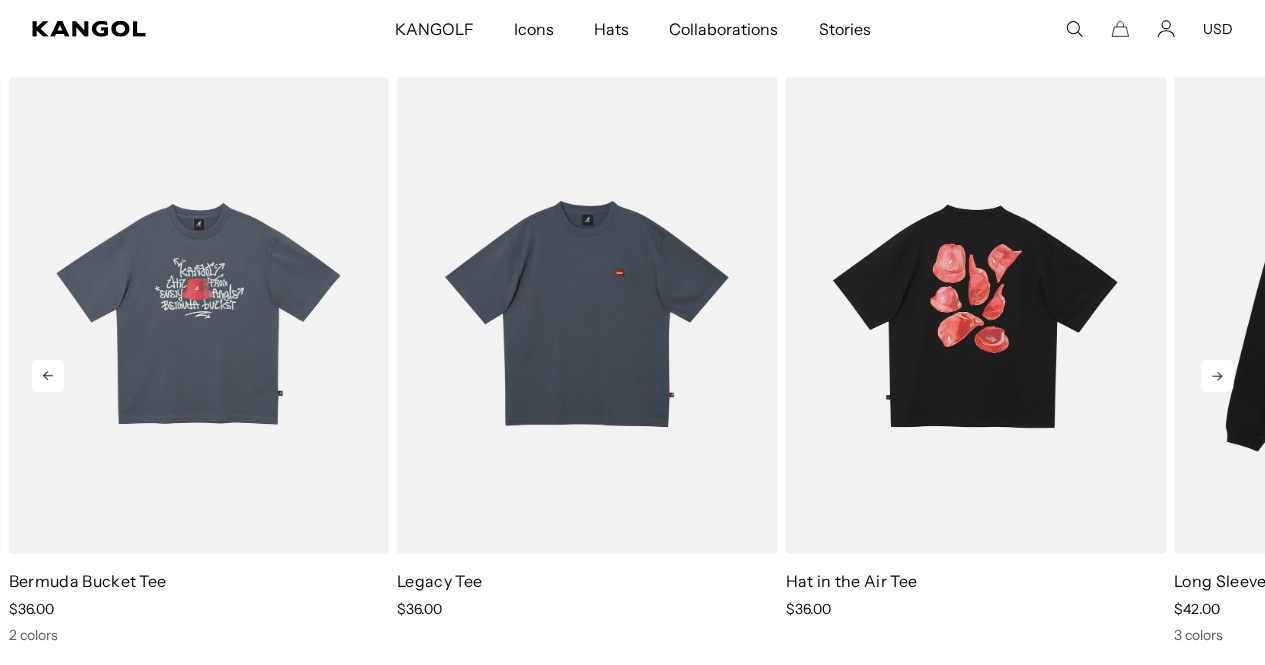 click at bounding box center (975, 315) 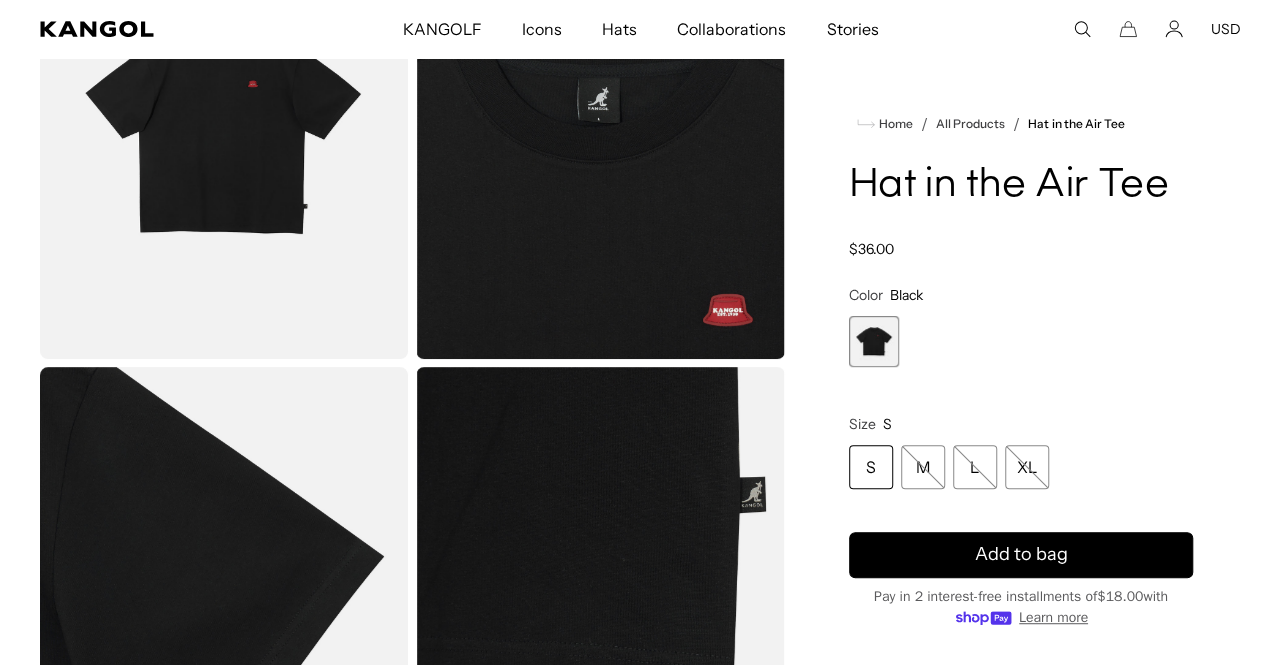 scroll, scrollTop: 200, scrollLeft: 0, axis: vertical 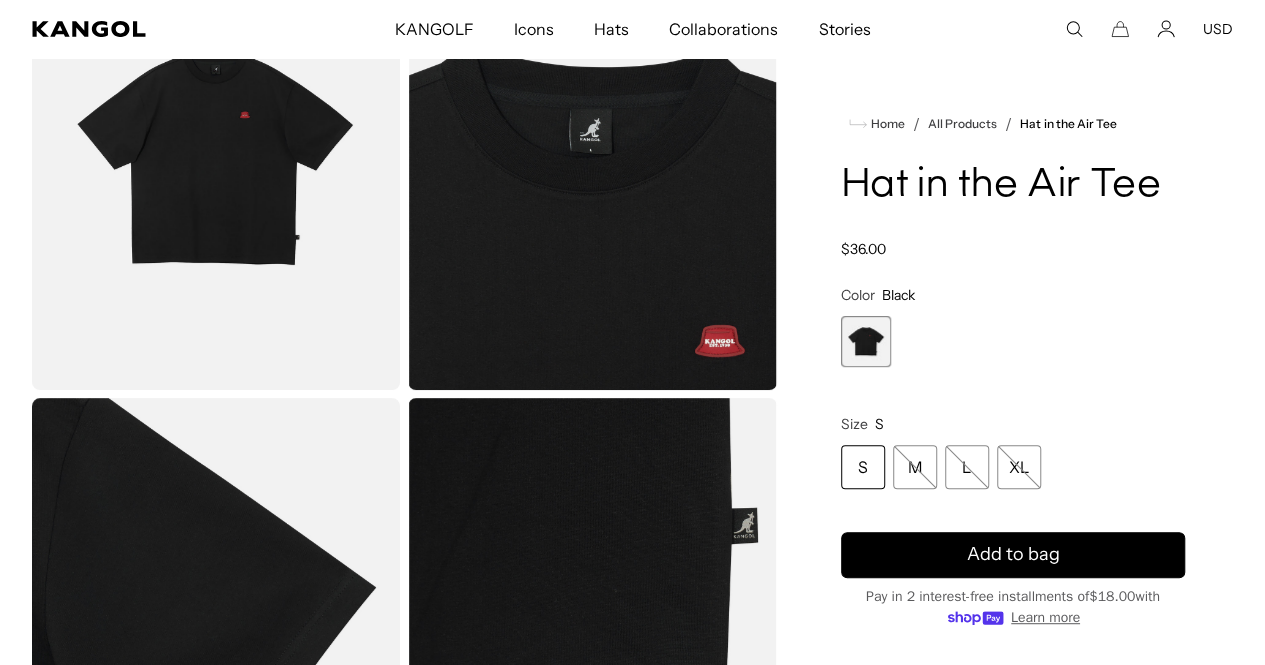 click at bounding box center [216, 160] 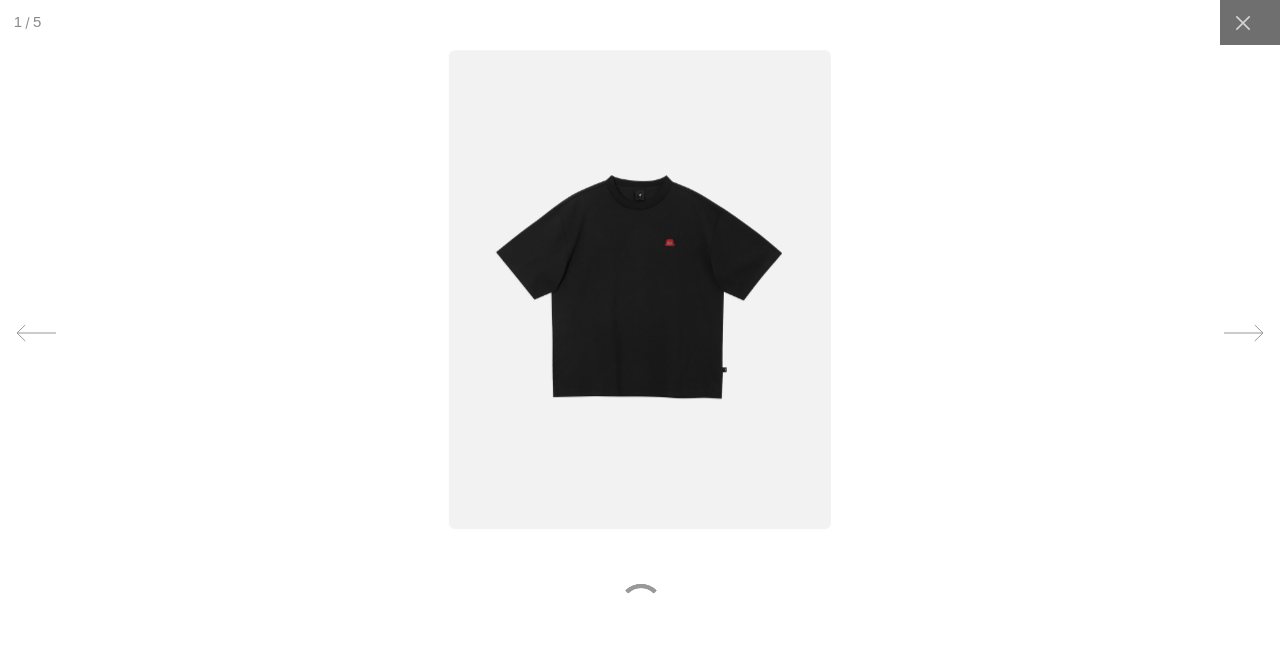 scroll, scrollTop: 0, scrollLeft: 412, axis: horizontal 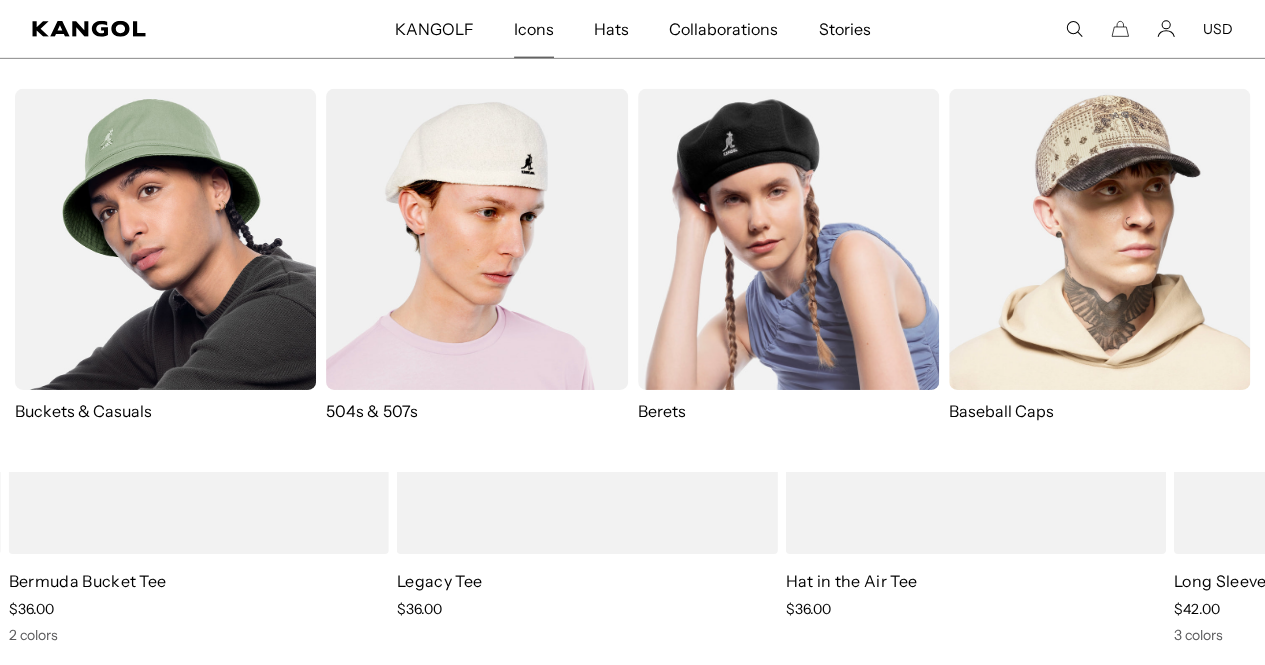 click at bounding box center [165, 239] 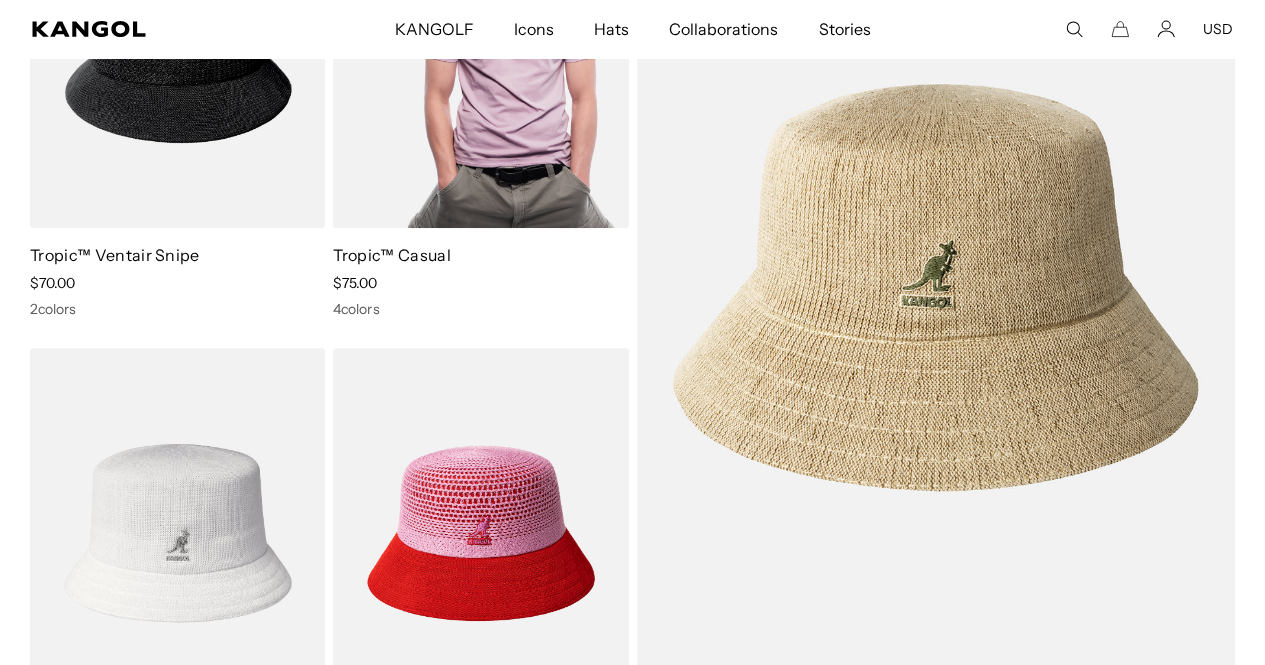 scroll, scrollTop: 500, scrollLeft: 0, axis: vertical 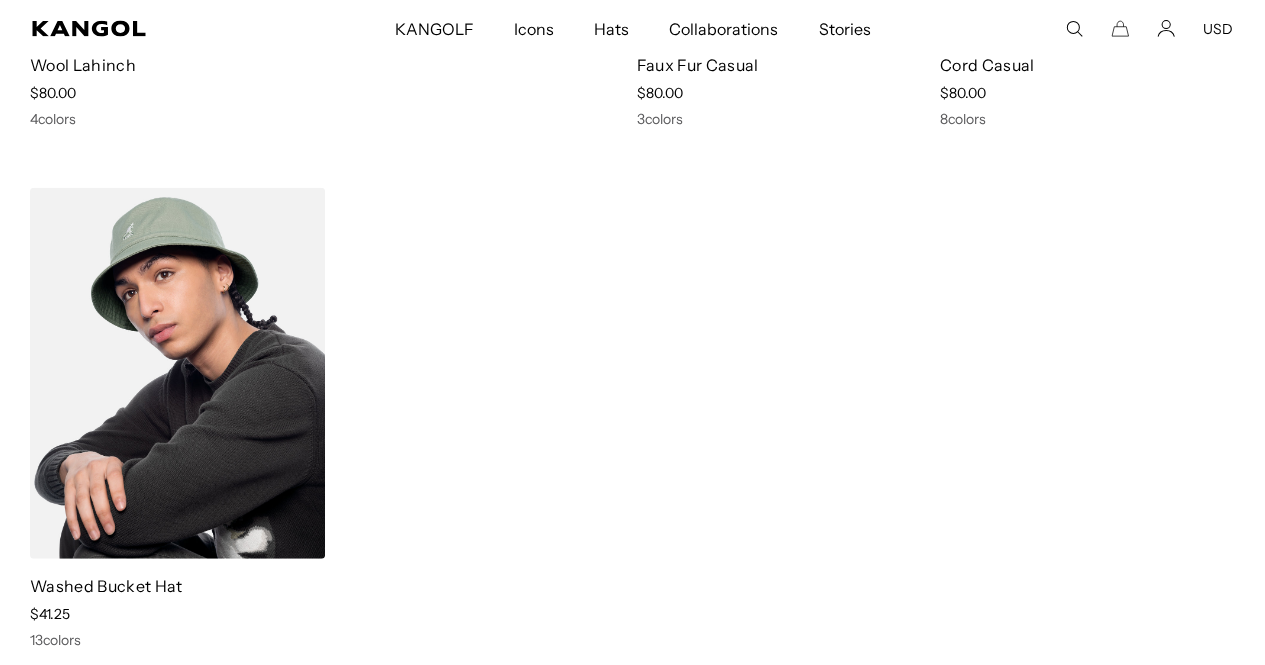 click at bounding box center [177, 373] 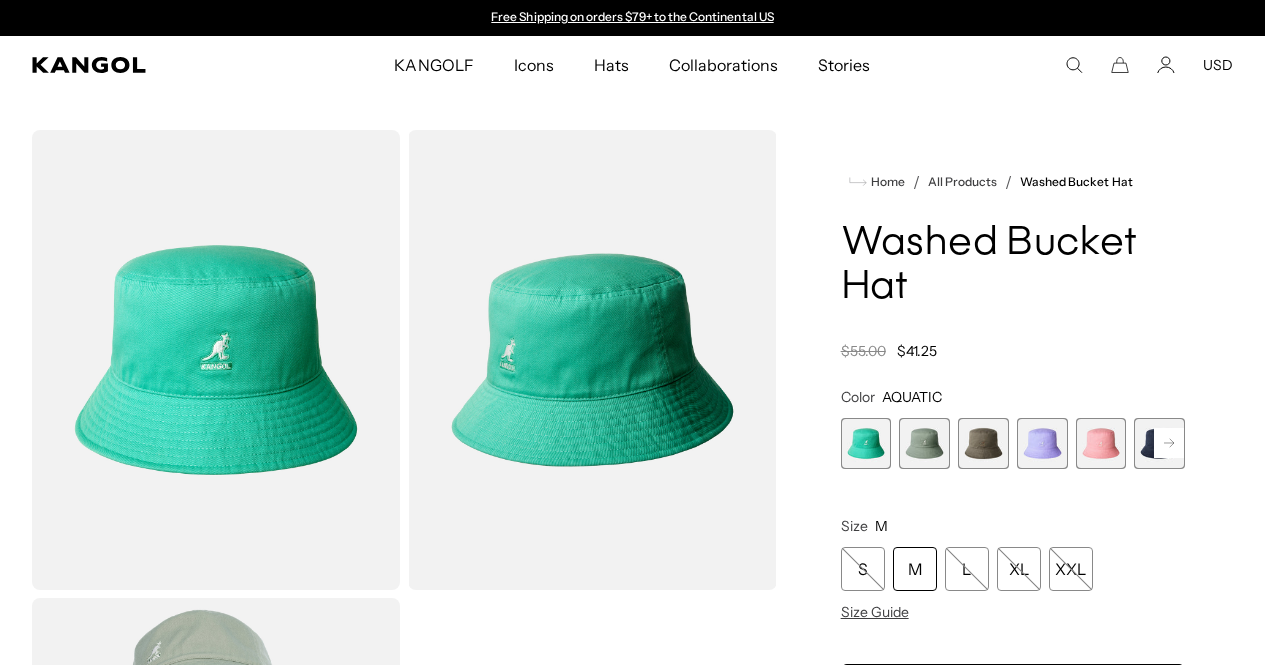 scroll, scrollTop: 0, scrollLeft: 0, axis: both 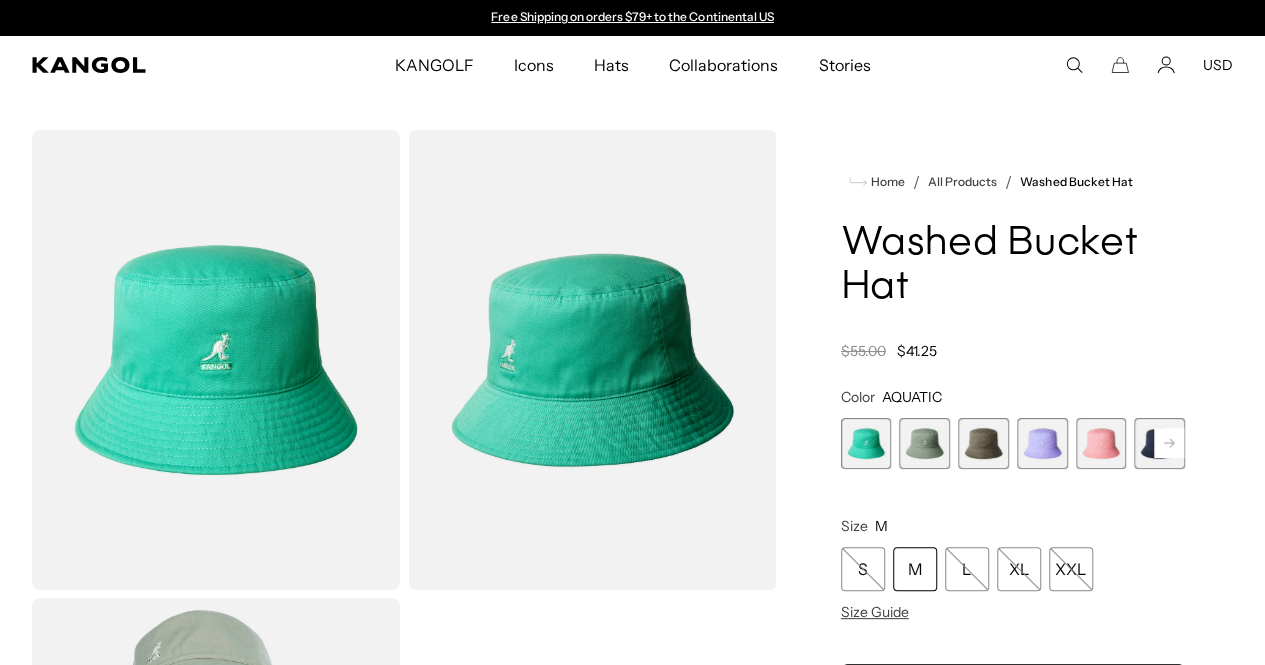click at bounding box center (1042, 443) 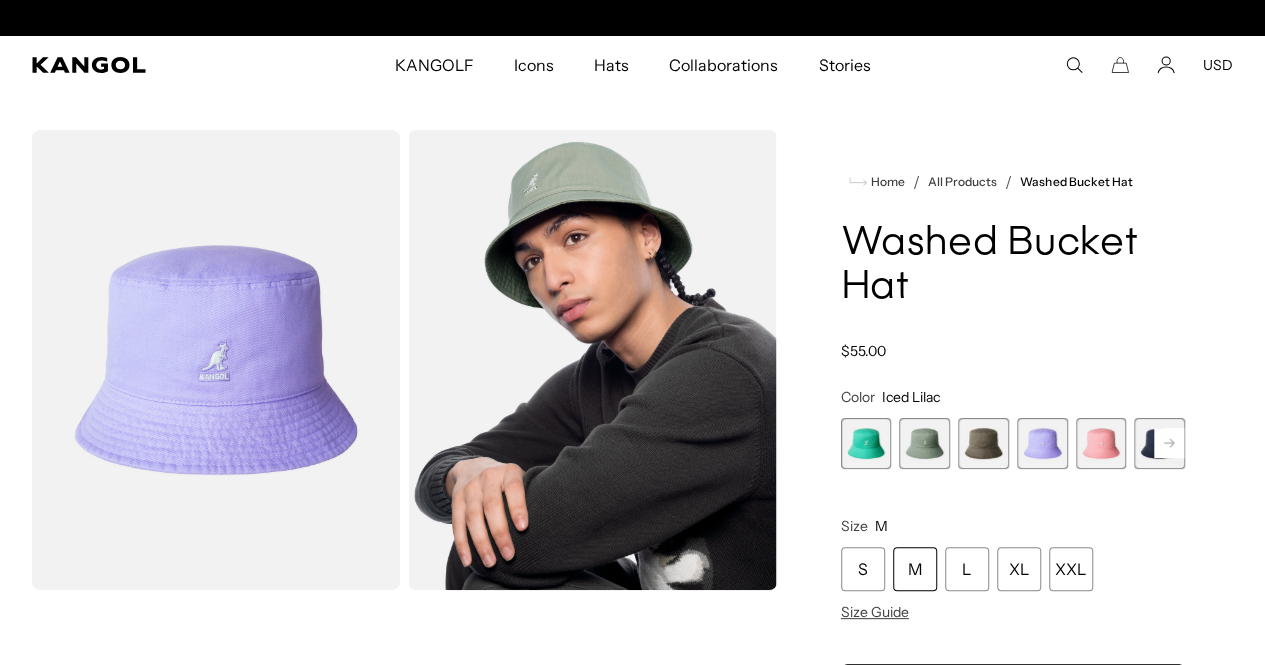 scroll, scrollTop: 0, scrollLeft: 412, axis: horizontal 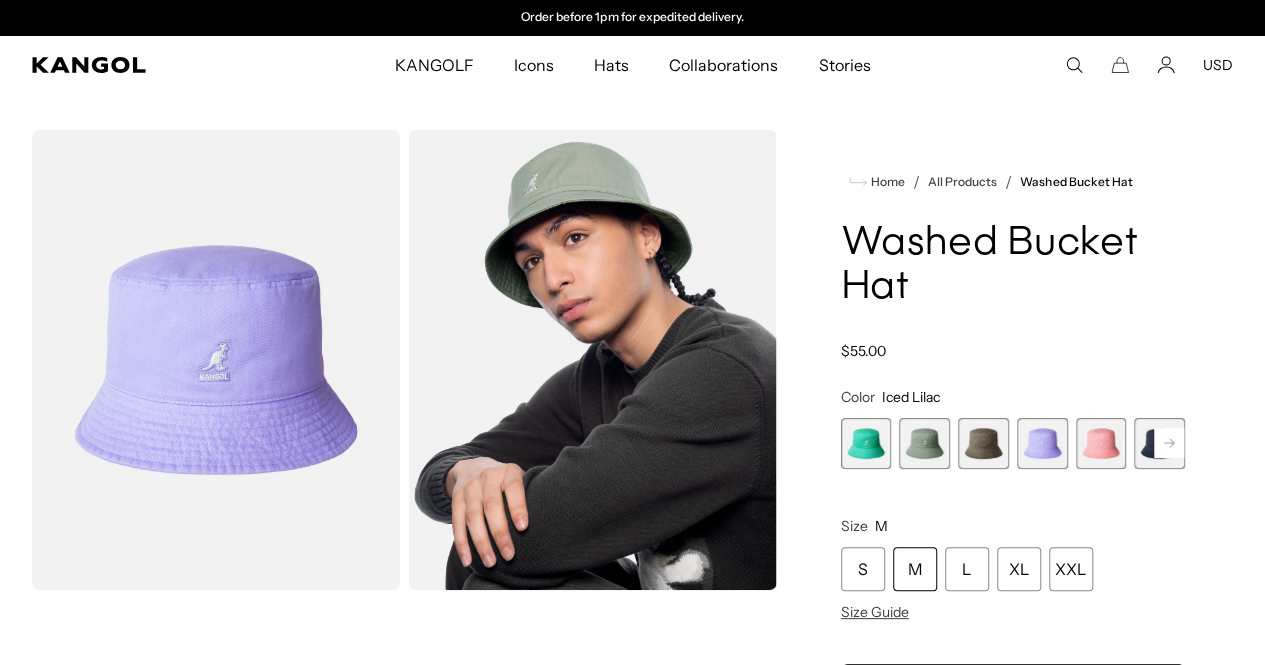click at bounding box center [1101, 443] 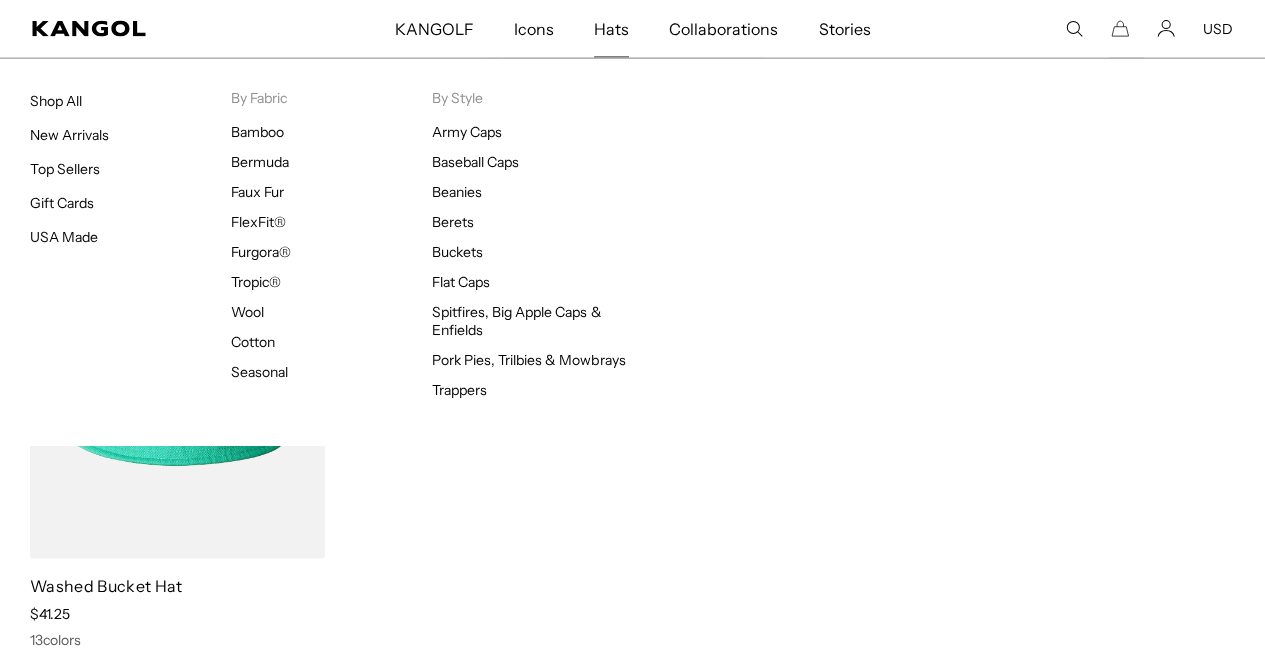 scroll, scrollTop: 6100, scrollLeft: 0, axis: vertical 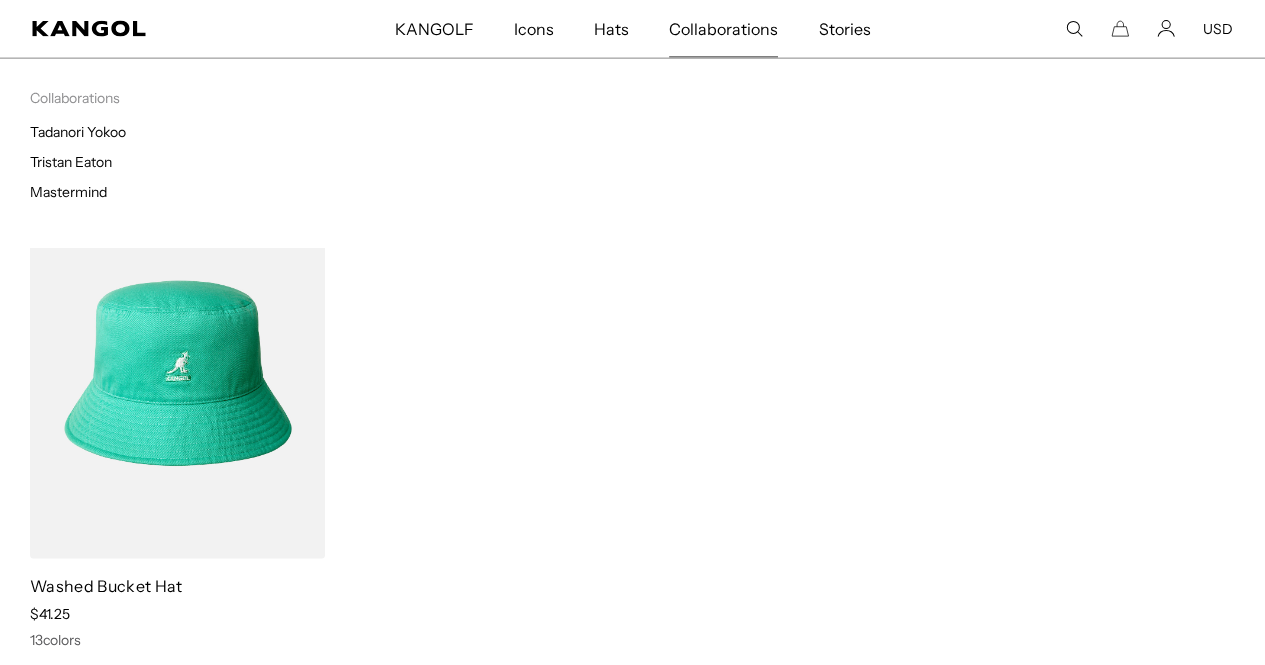 click on "Collaborations" at bounding box center [723, 29] 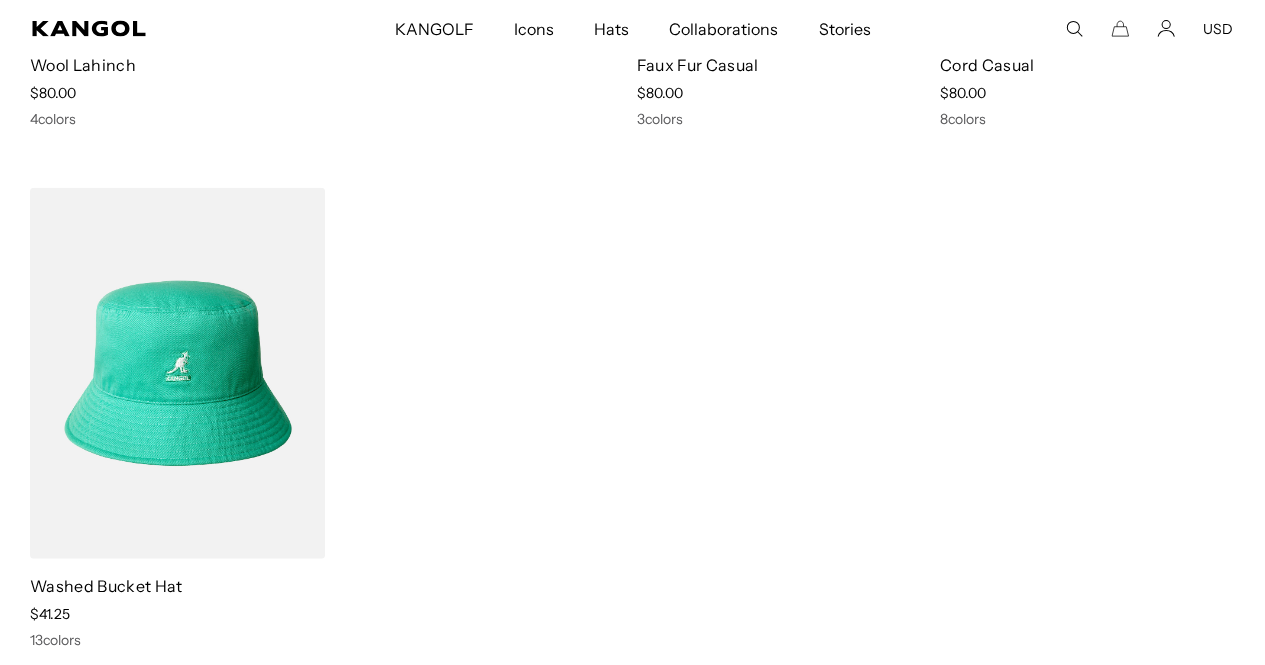 scroll, scrollTop: 0, scrollLeft: 0, axis: both 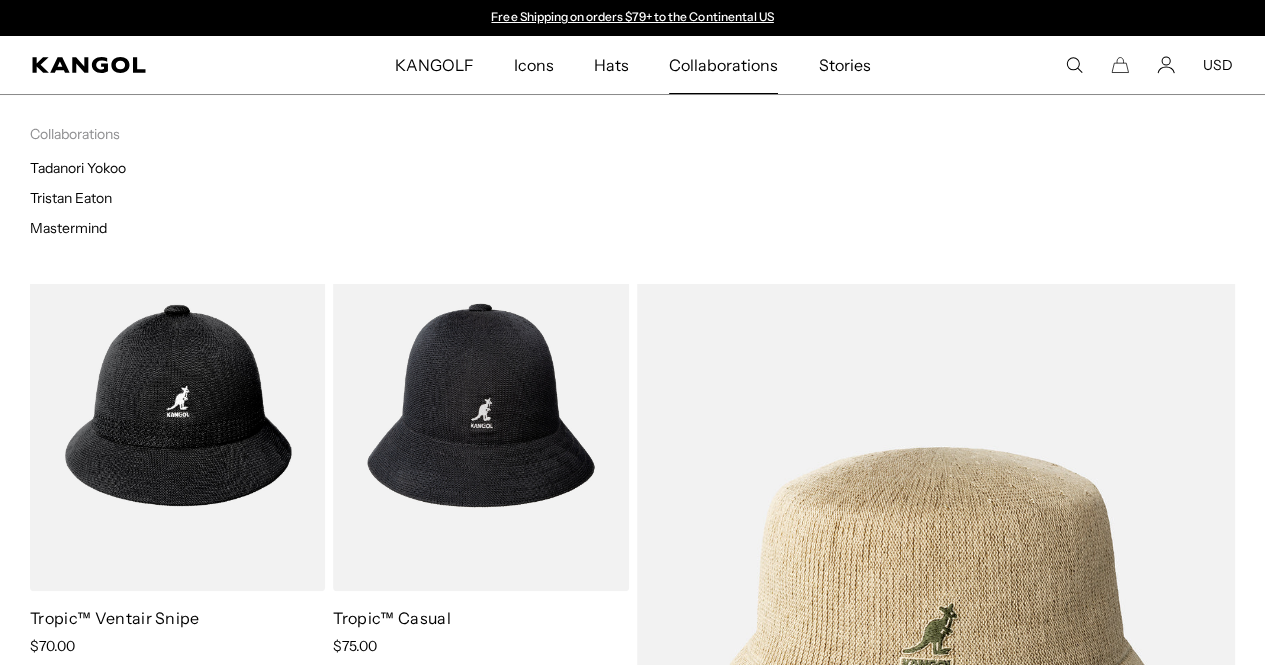 click on "Collaborations" at bounding box center [723, 65] 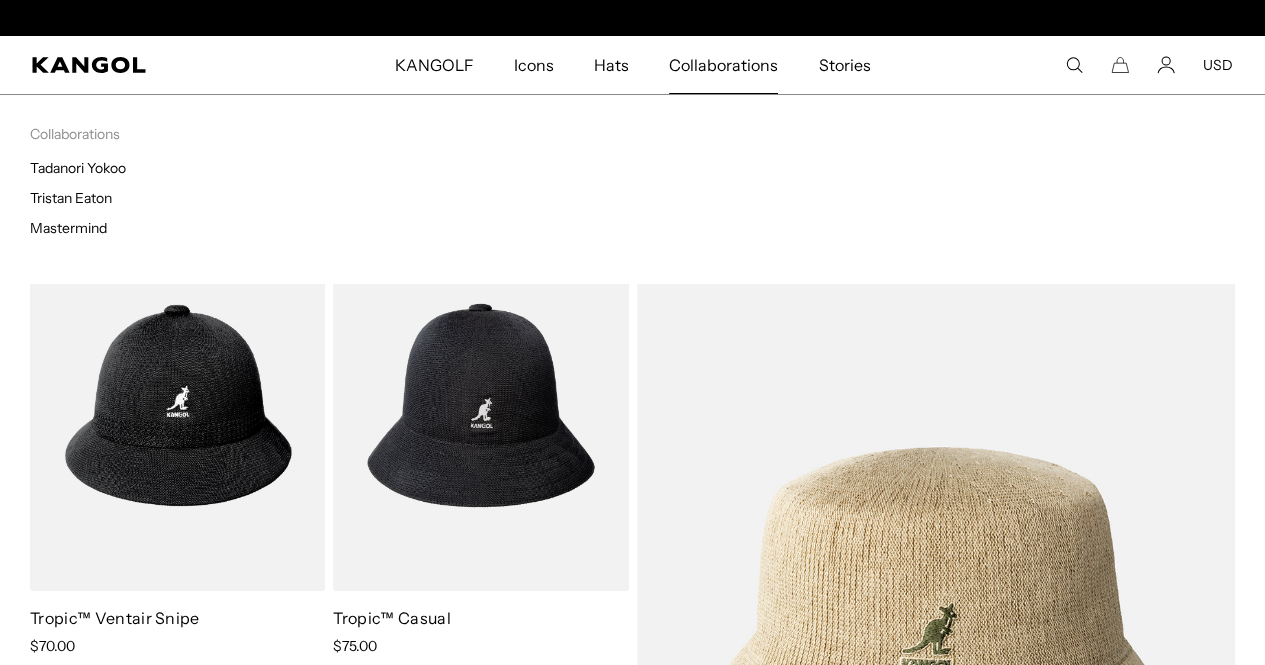 scroll, scrollTop: 0, scrollLeft: 412, axis: horizontal 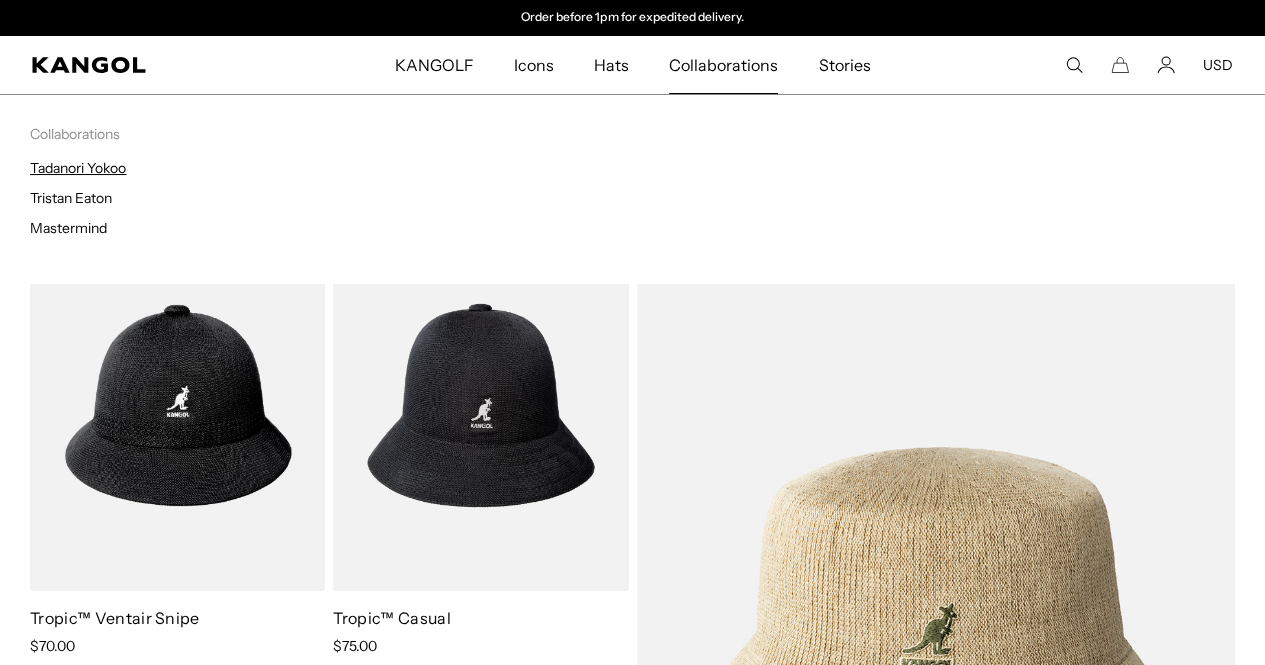 click on "Tadanori Yokoo" at bounding box center (78, 168) 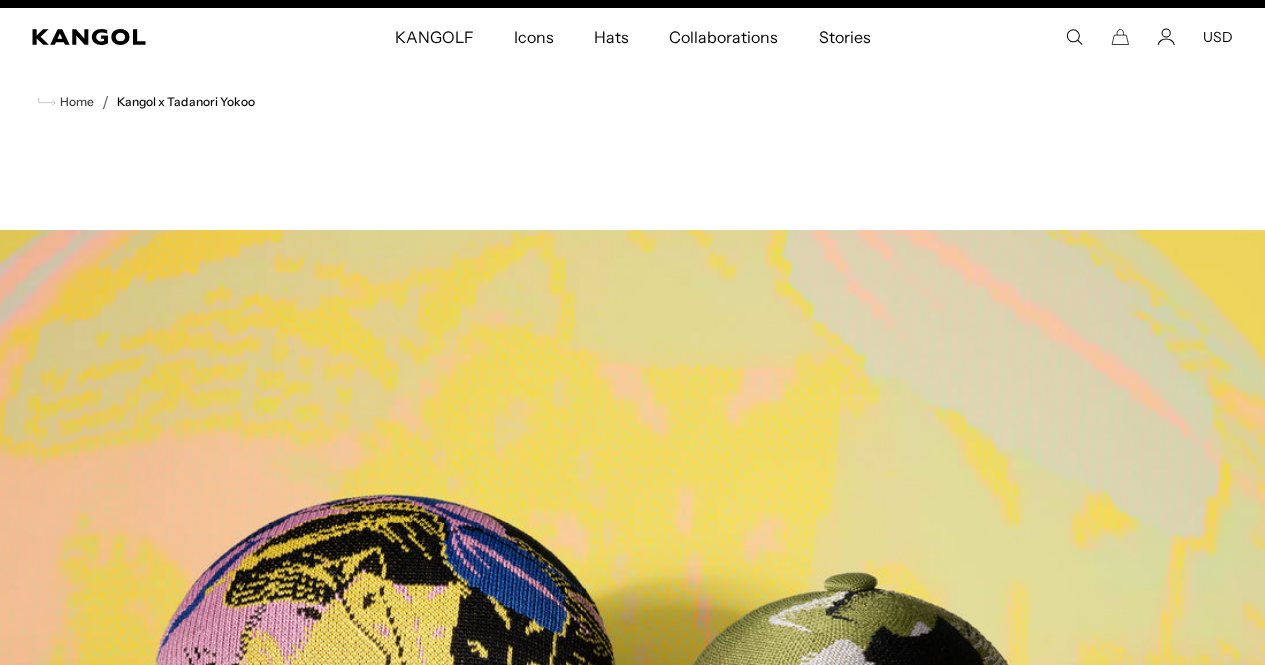 scroll, scrollTop: 0, scrollLeft: 0, axis: both 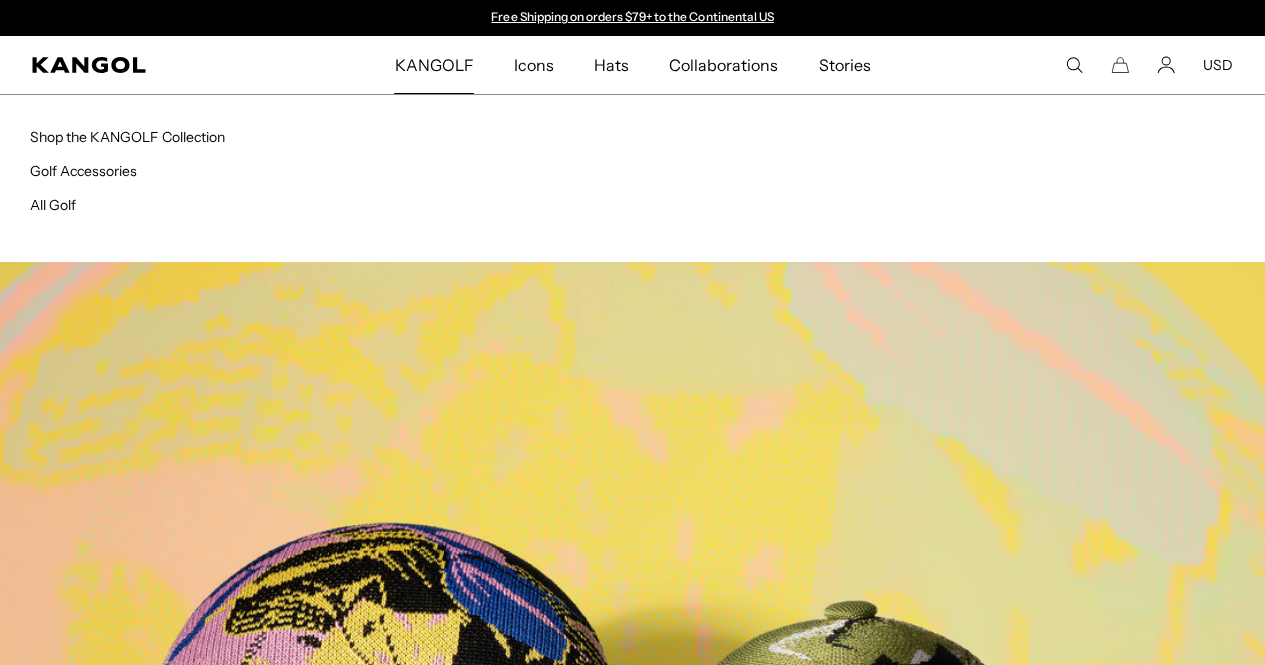 click on "KANGOLF" at bounding box center (433, 65) 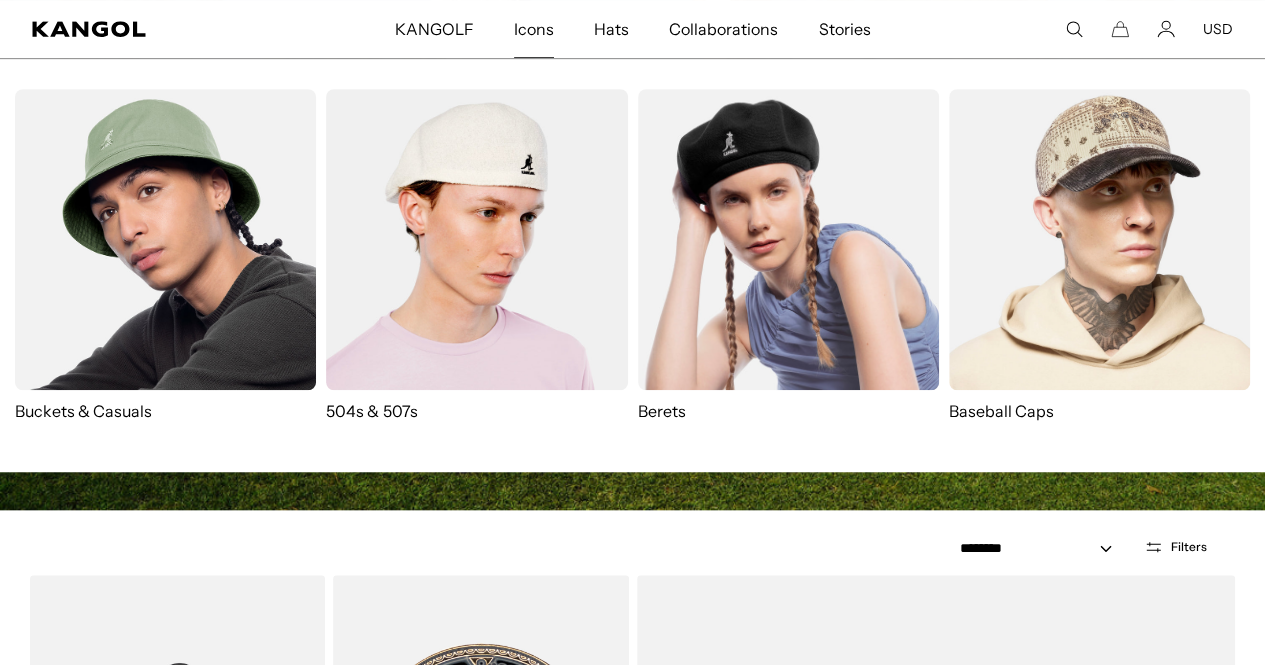 scroll, scrollTop: 500, scrollLeft: 0, axis: vertical 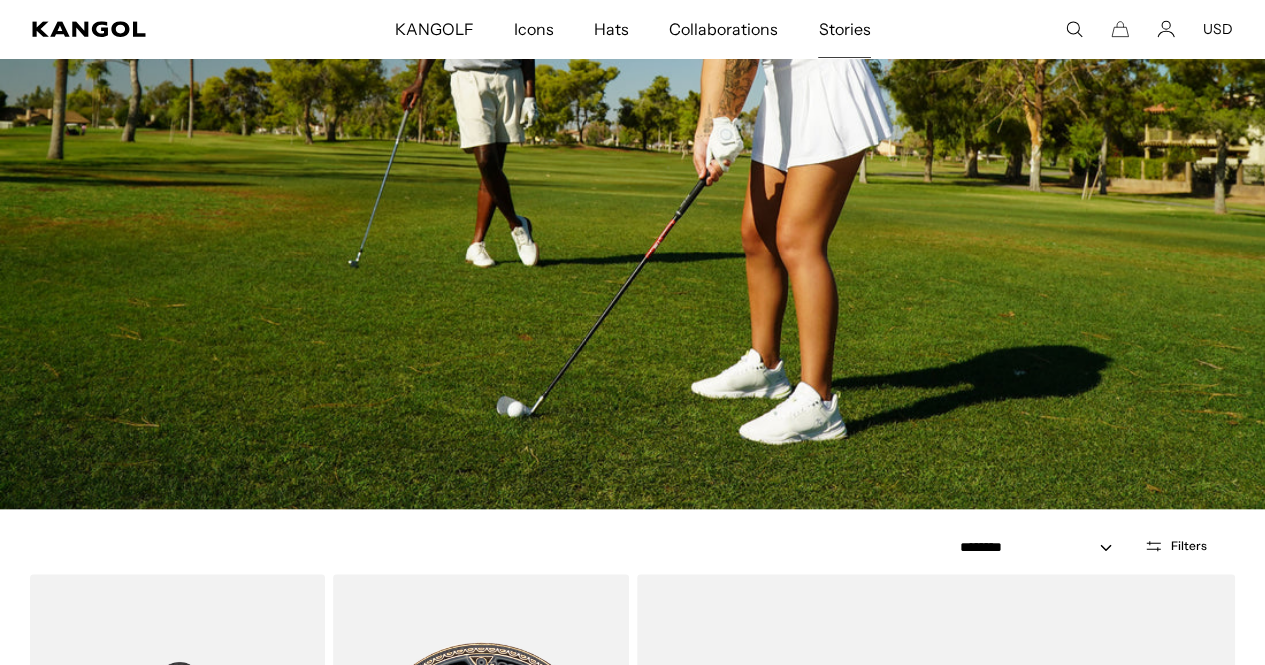 click on "Stories" at bounding box center (844, 29) 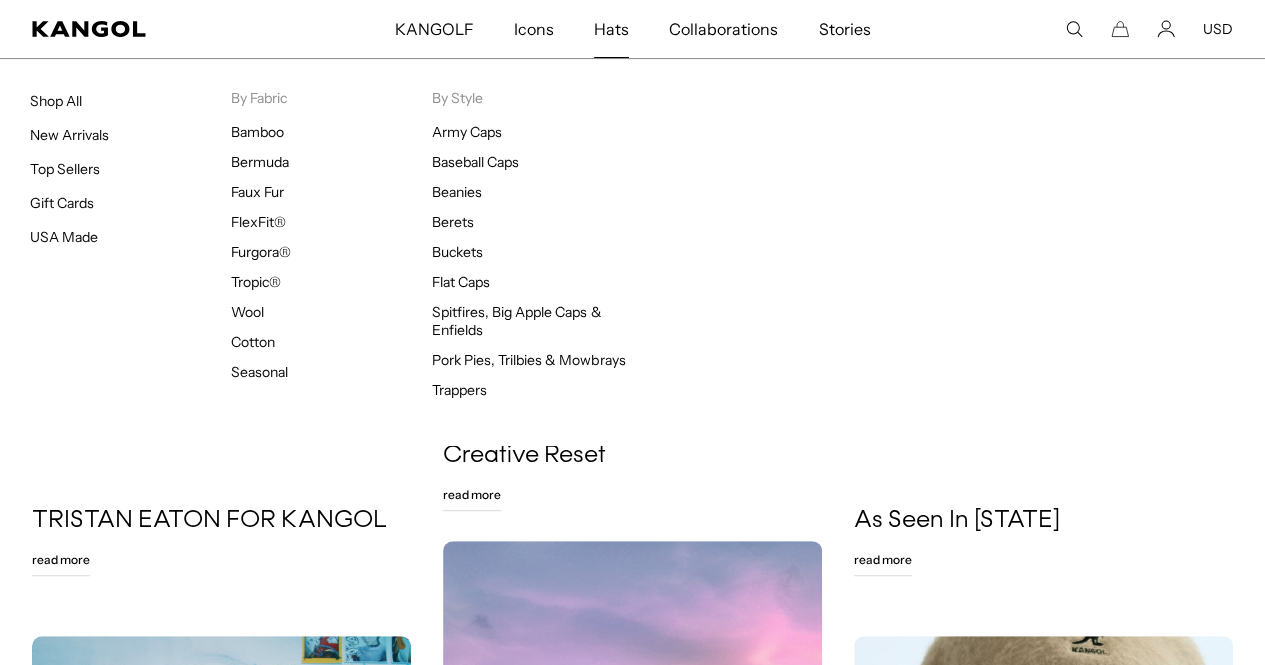scroll, scrollTop: 500, scrollLeft: 0, axis: vertical 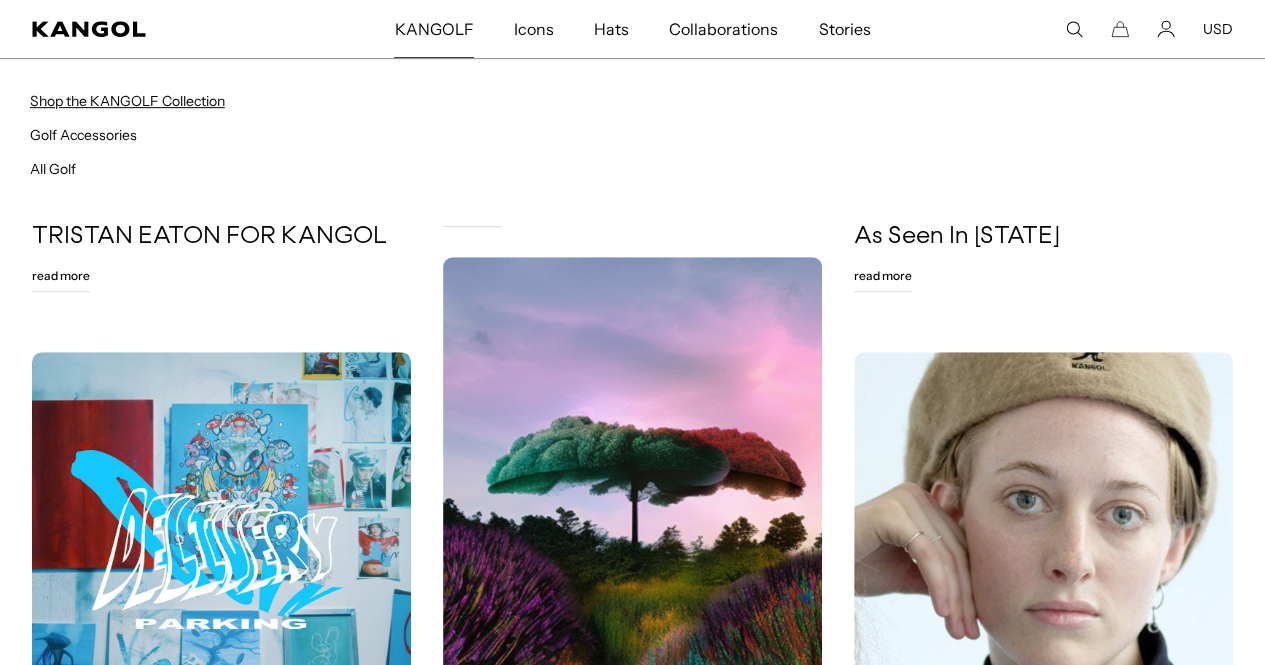 click on "Shop the KANGOLF Collection" at bounding box center [127, 101] 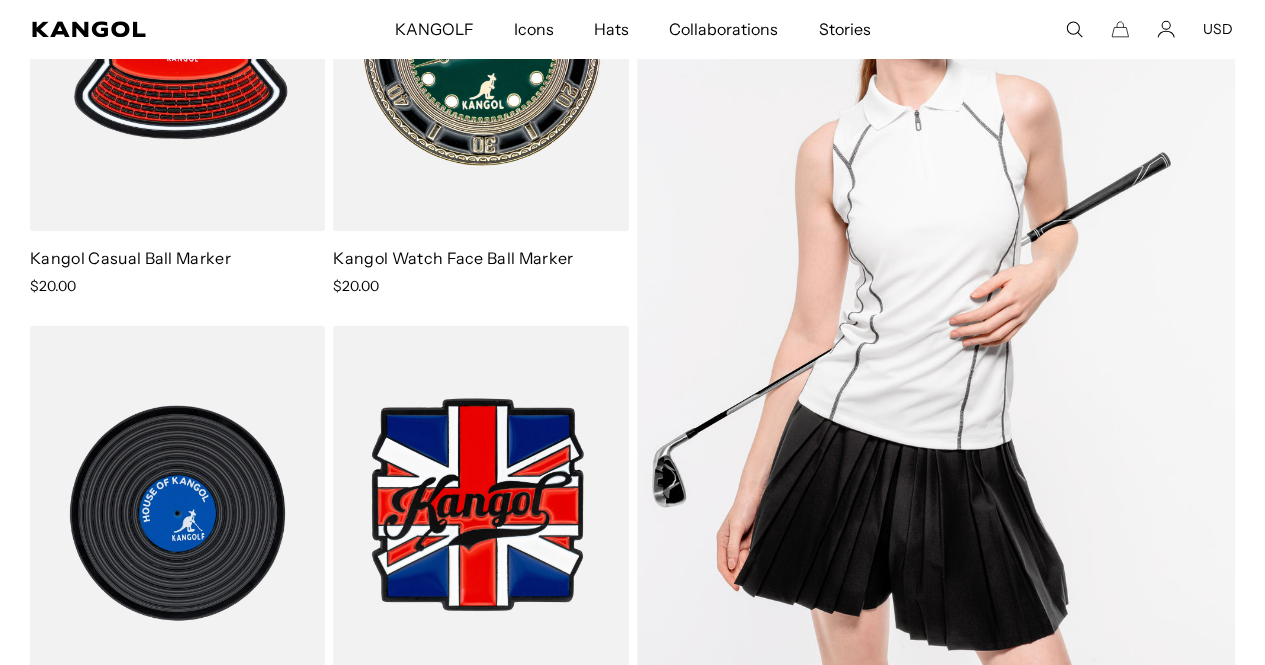 scroll, scrollTop: 1400, scrollLeft: 0, axis: vertical 